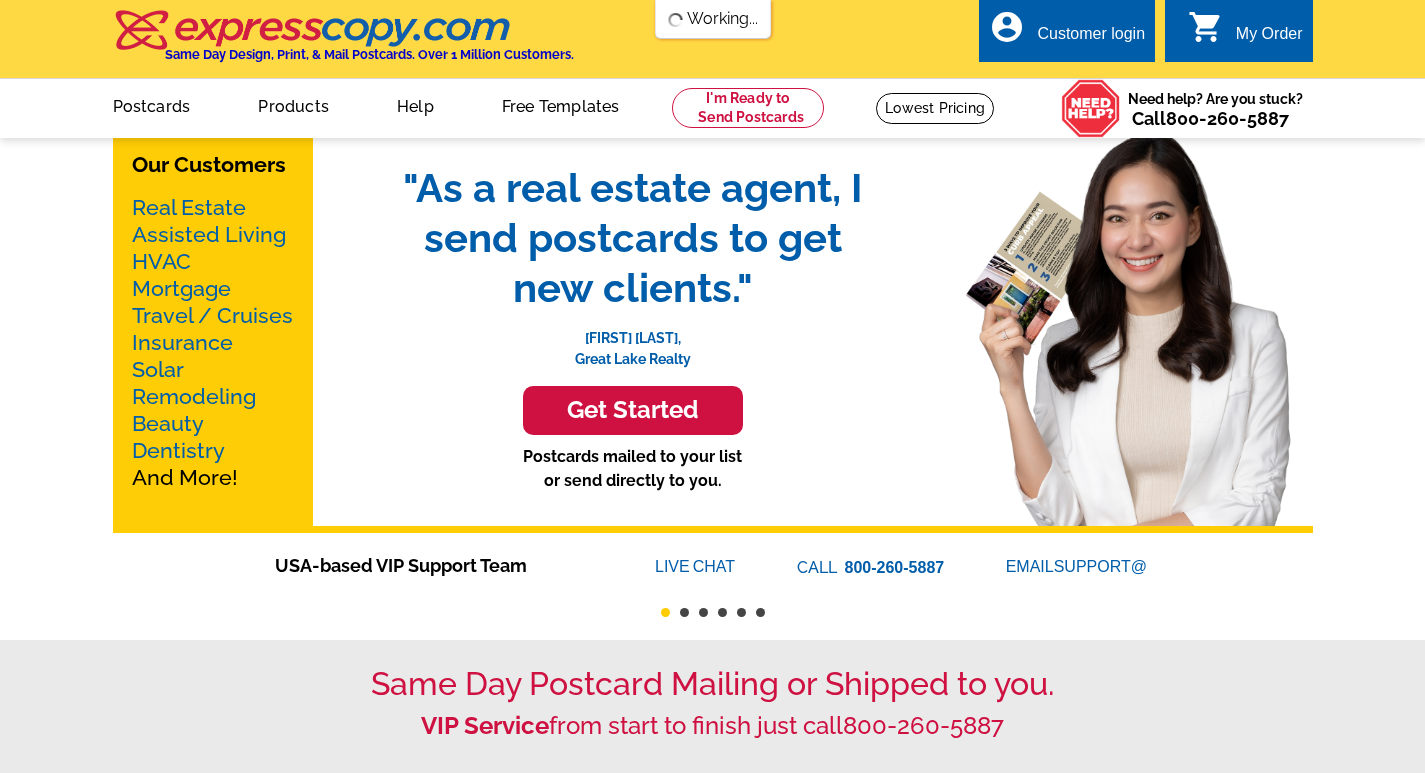scroll, scrollTop: 0, scrollLeft: 0, axis: both 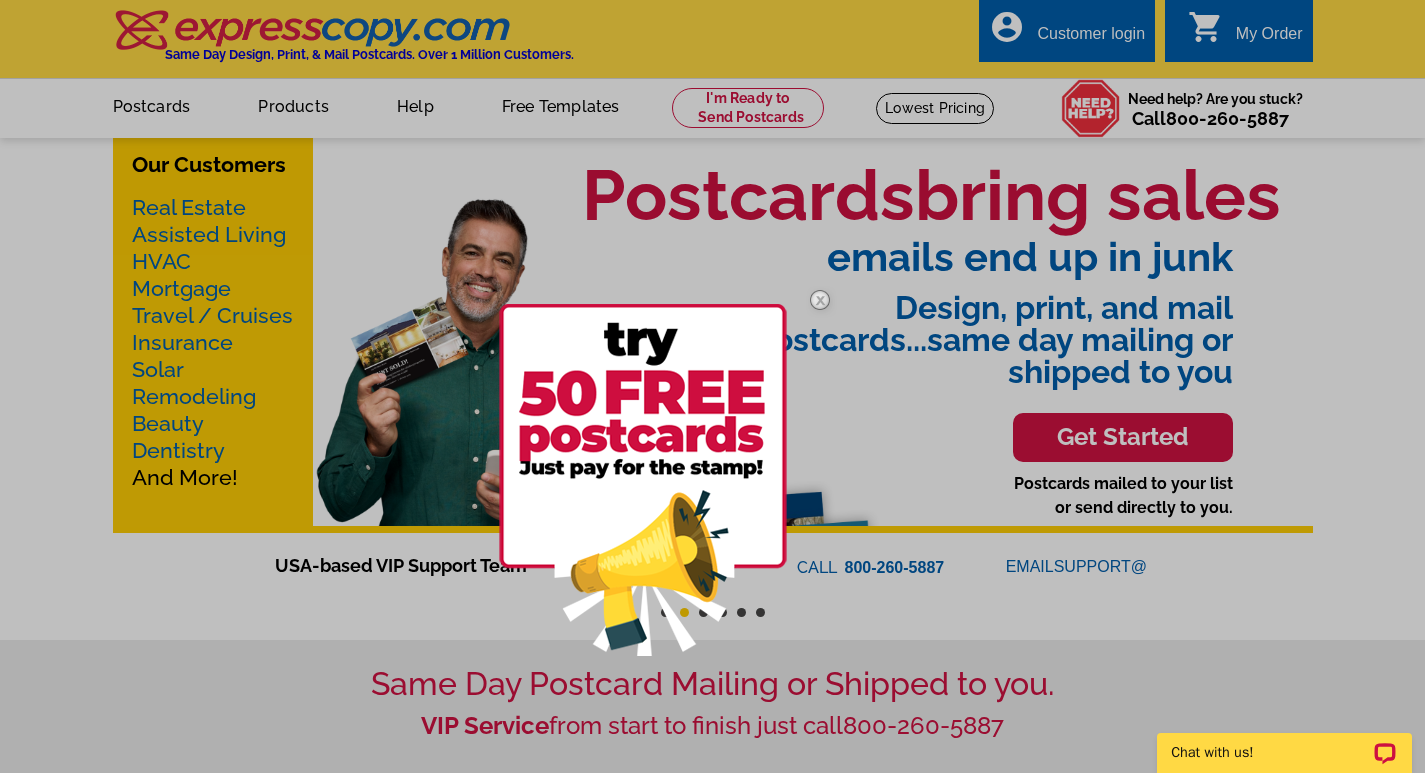 click at bounding box center [820, 300] 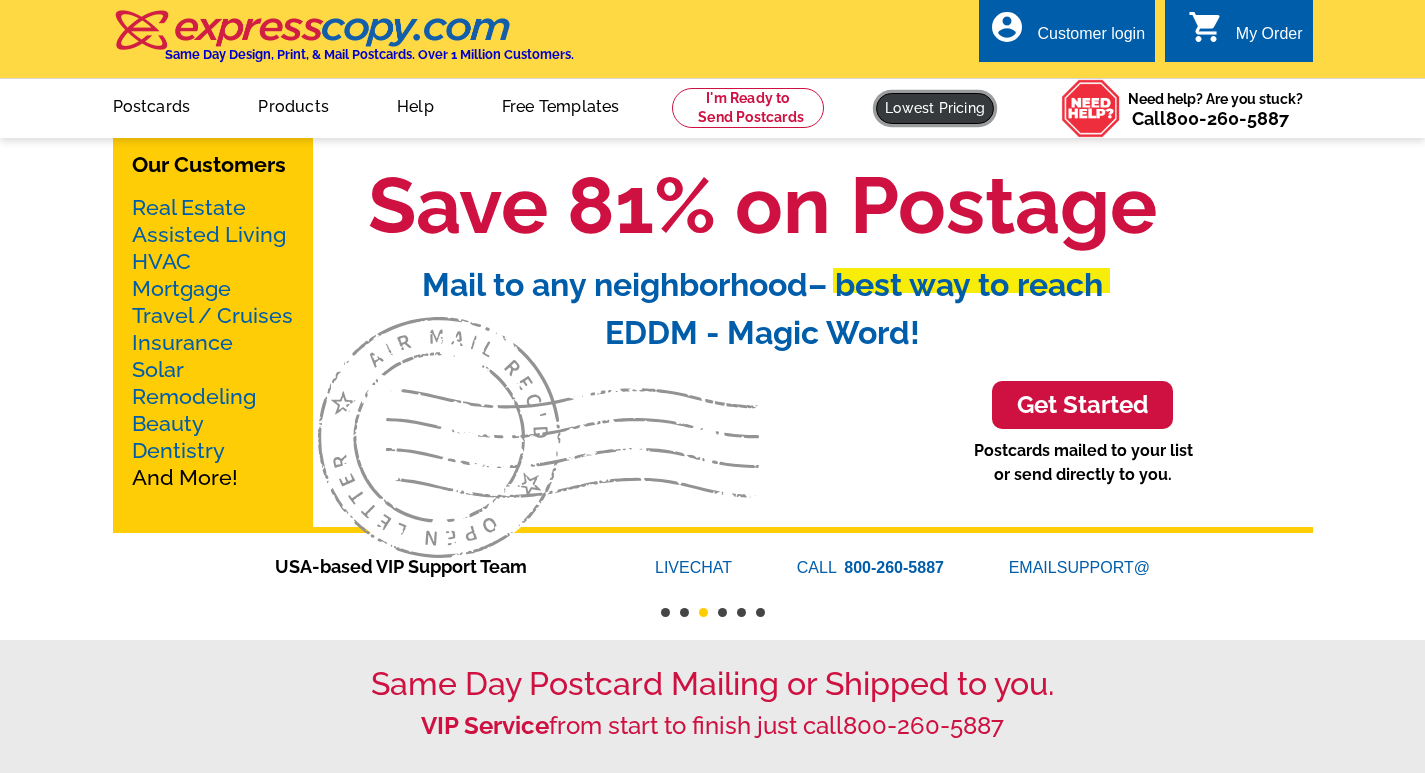 click at bounding box center [935, 108] 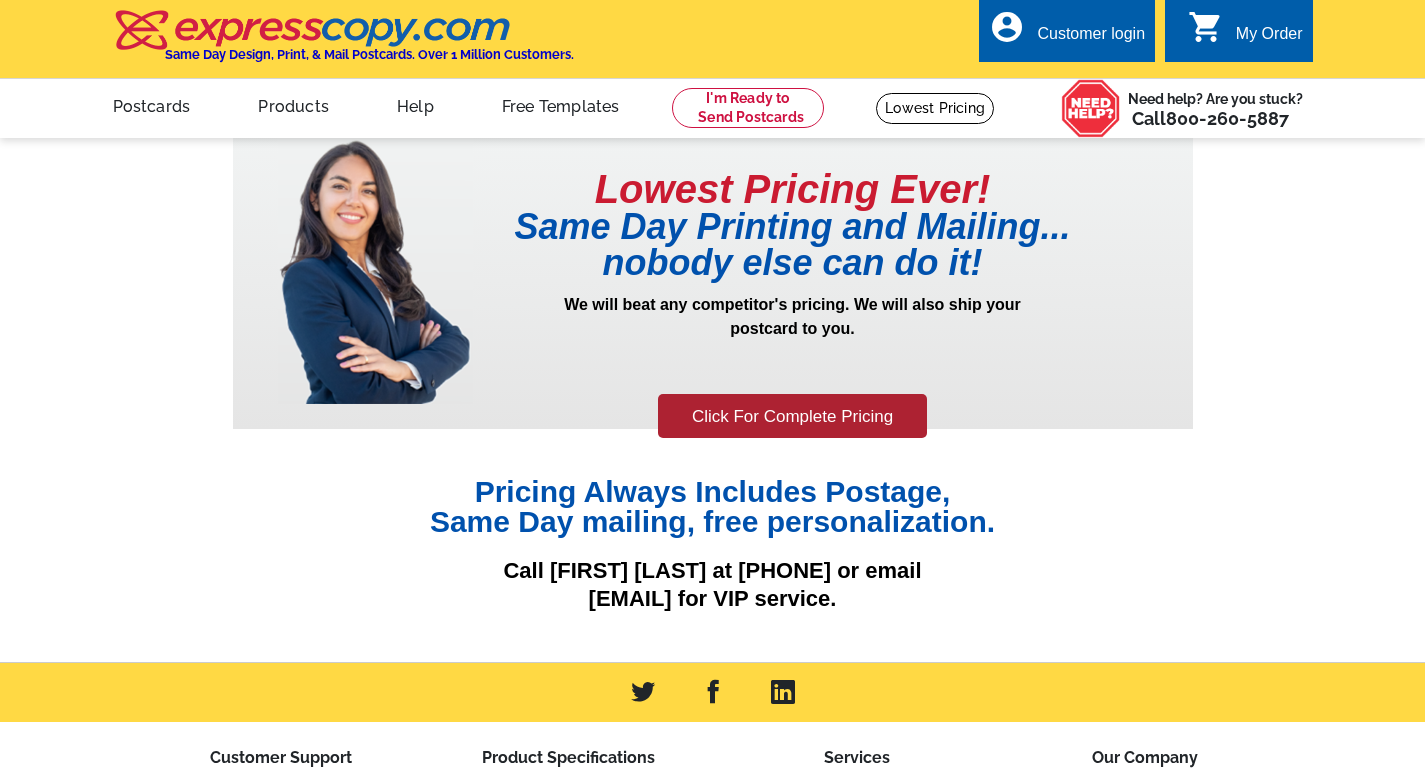 scroll, scrollTop: 0, scrollLeft: 0, axis: both 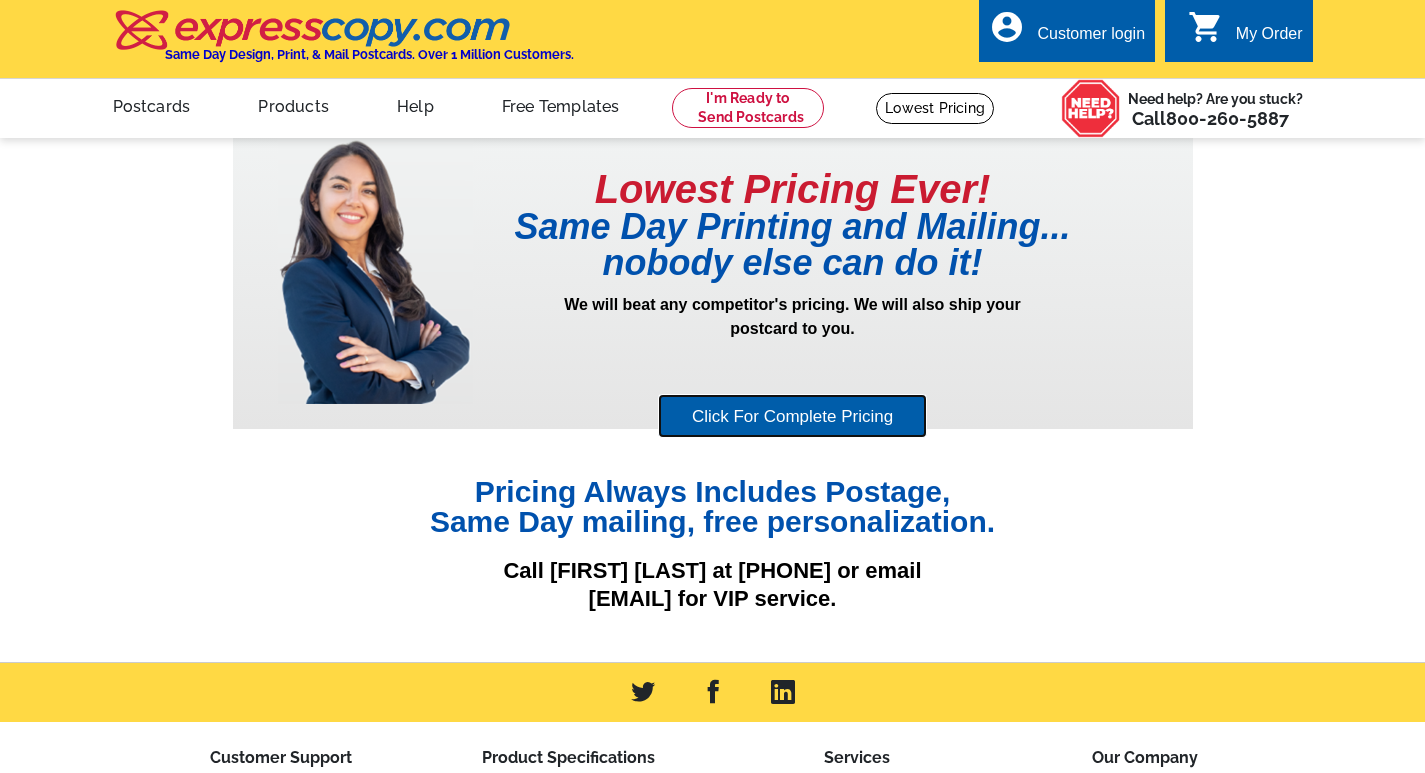 click on "Click For Complete Pricing" at bounding box center [792, 416] 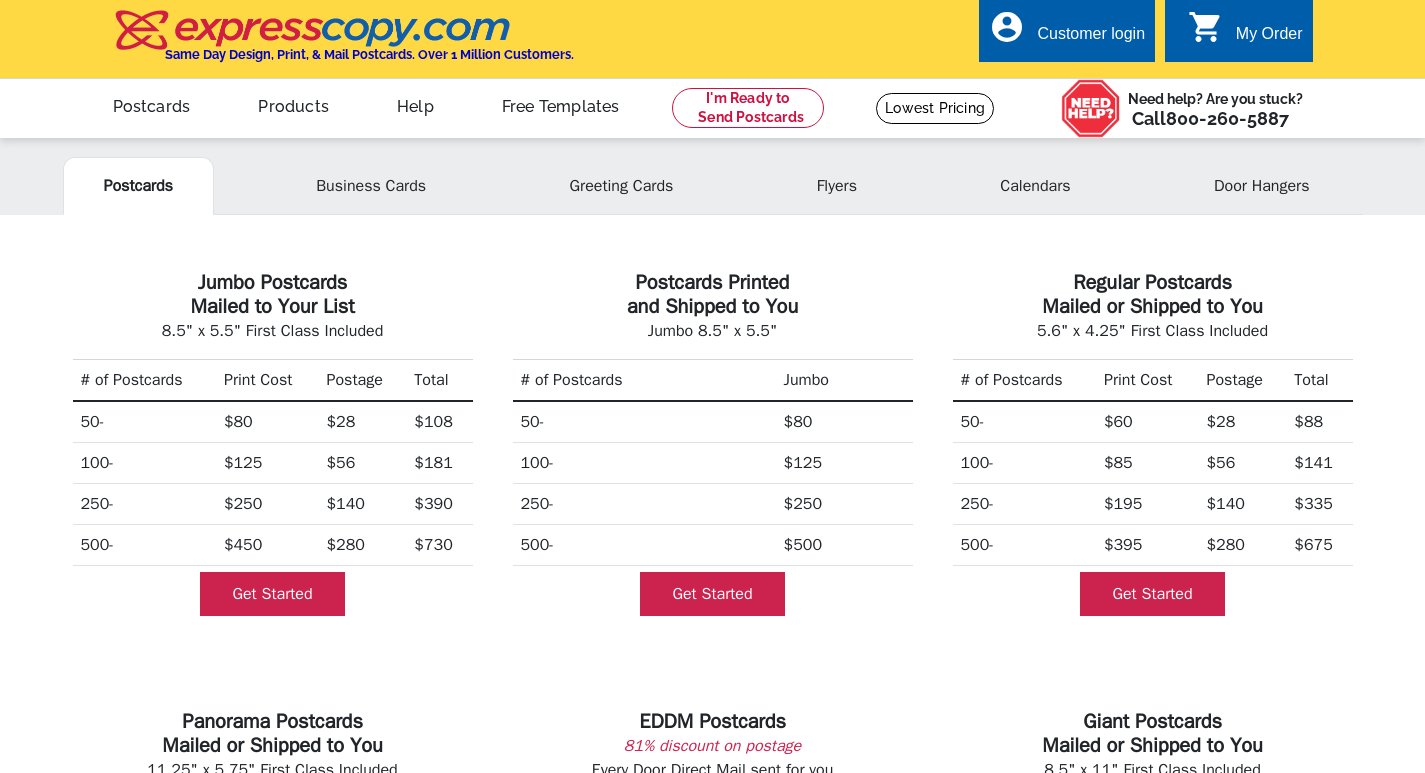 scroll, scrollTop: 0, scrollLeft: 0, axis: both 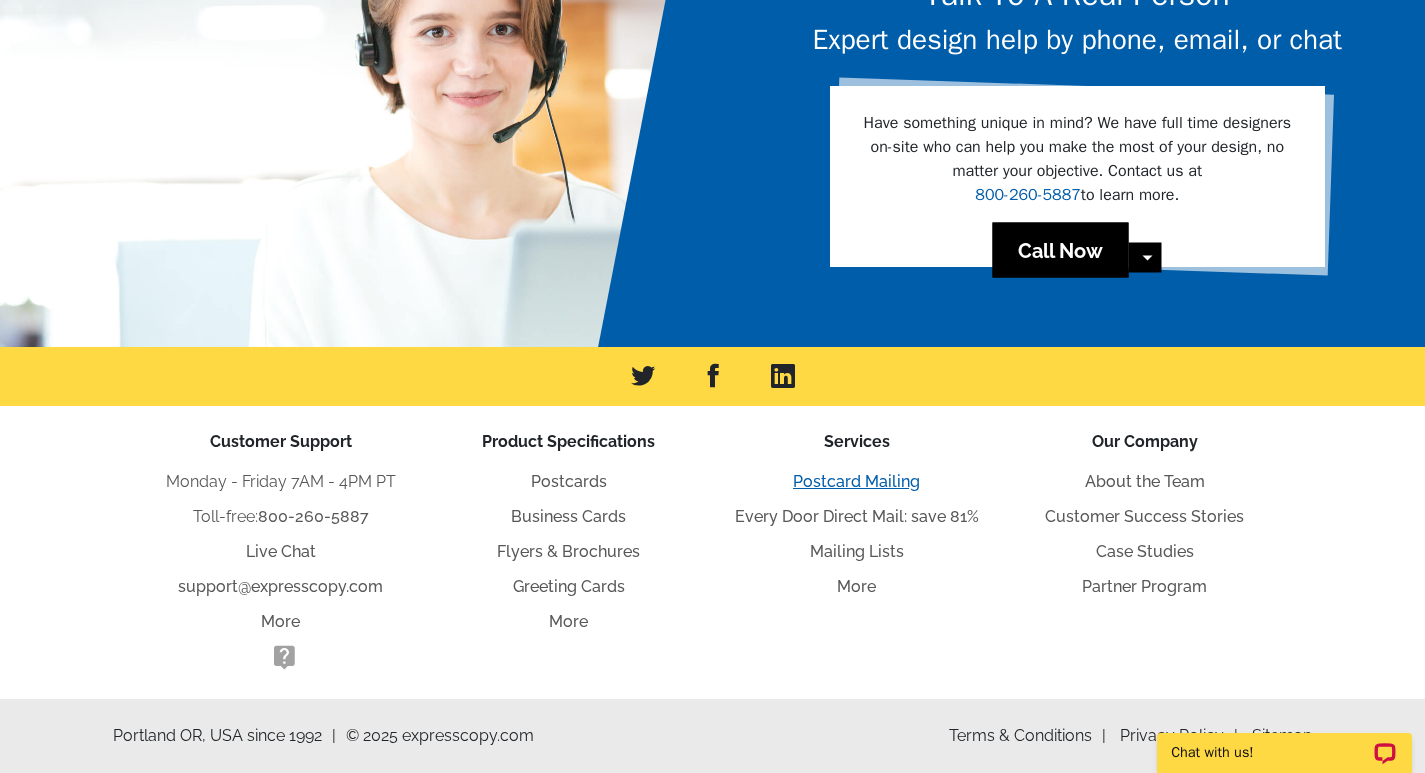 click on "Postcard Mailing" at bounding box center [856, 481] 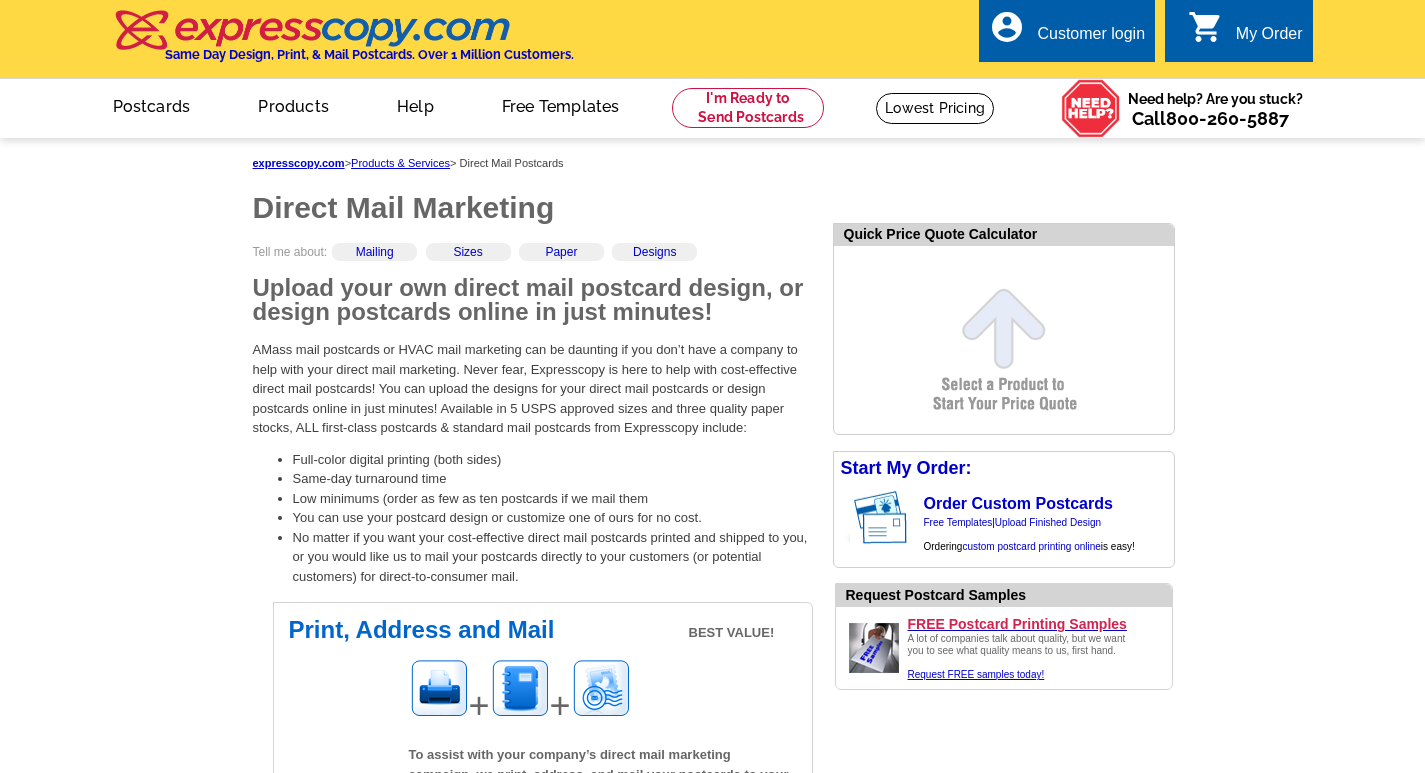 scroll, scrollTop: 0, scrollLeft: 0, axis: both 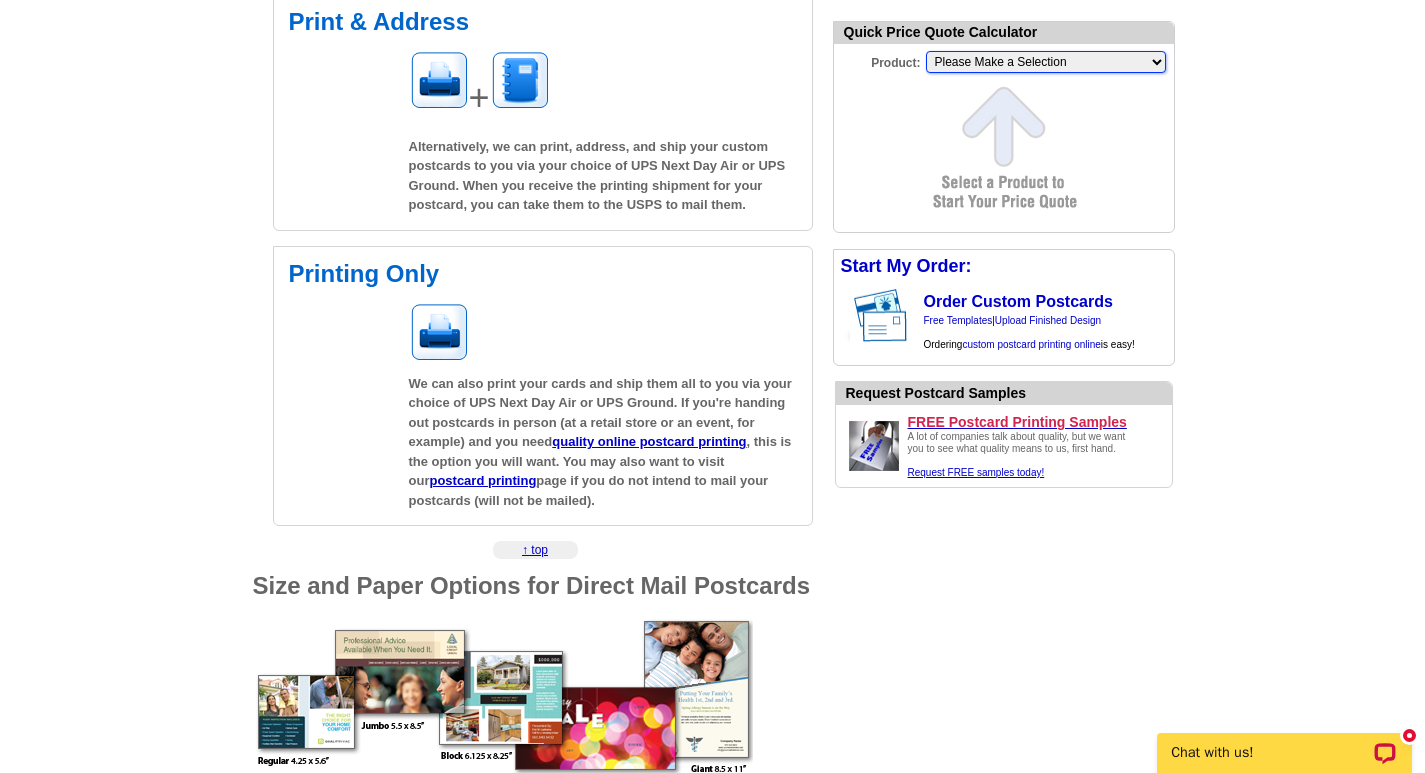 click on "Please Make a Selection Jumbo Postcard (5.5" x 8.5") Regular Postcard (4.25" x 5.6") Panoramic Postcard (5.75" x 11.25") Giant Postcard (8.5" x 11") EDDM Postcard (6.125" x 8.25") Business Card (3.5" x 2") Letter Flyer (8.5" x 11") Tabloid Flyer (11" x 17") Greeting Card (4.5" x 6") Greeting Card - Large (8.5" x 5.5") Door Hanger (4" x 11")" at bounding box center [1046, 62] 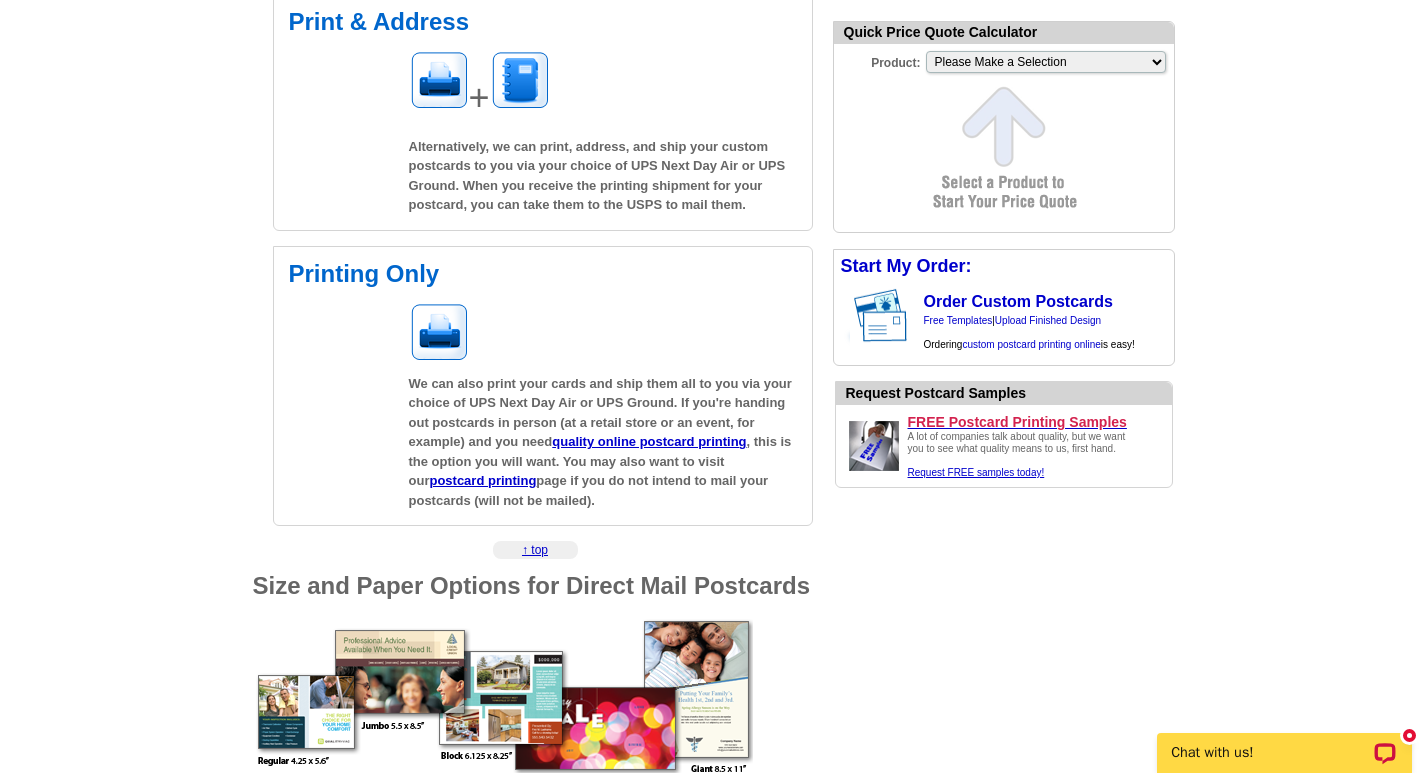 click on "expresscopy.com  >  Products & Services  > Direct Mail Postcards
Direct Mail Marketing
Tell me about:
Mailing
Sizes
Paper
Designs
Upload your own direct mail postcard design, or design postcards online in just minutes!
AMass mail postcards or HVAC mail marketing can be daunting if you don’t have a company to help with your direct mail marketing. Never fear, Expresscopy is here to help with cost-effective direct mail postcards! You can upload the designs for your direct mail postcards or design postcards online in just minutes! Available in 5 USPS approved sizes and three quality paper stocks, ALL first-class postcards & standard mail postcards from Expresscopy include:
Full-color digital printing (both sides)
Same-day turnaround time" at bounding box center (712, 1418) 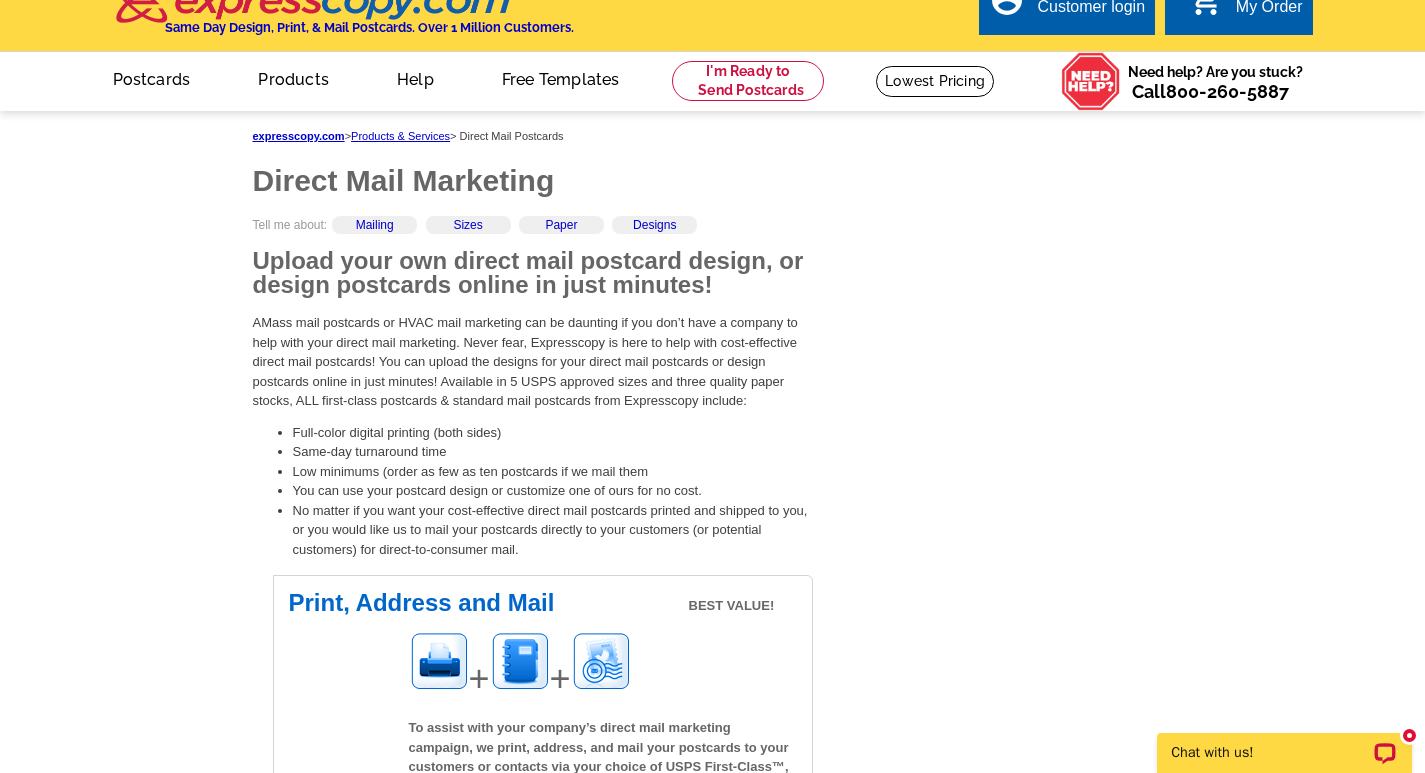 scroll, scrollTop: 0, scrollLeft: 0, axis: both 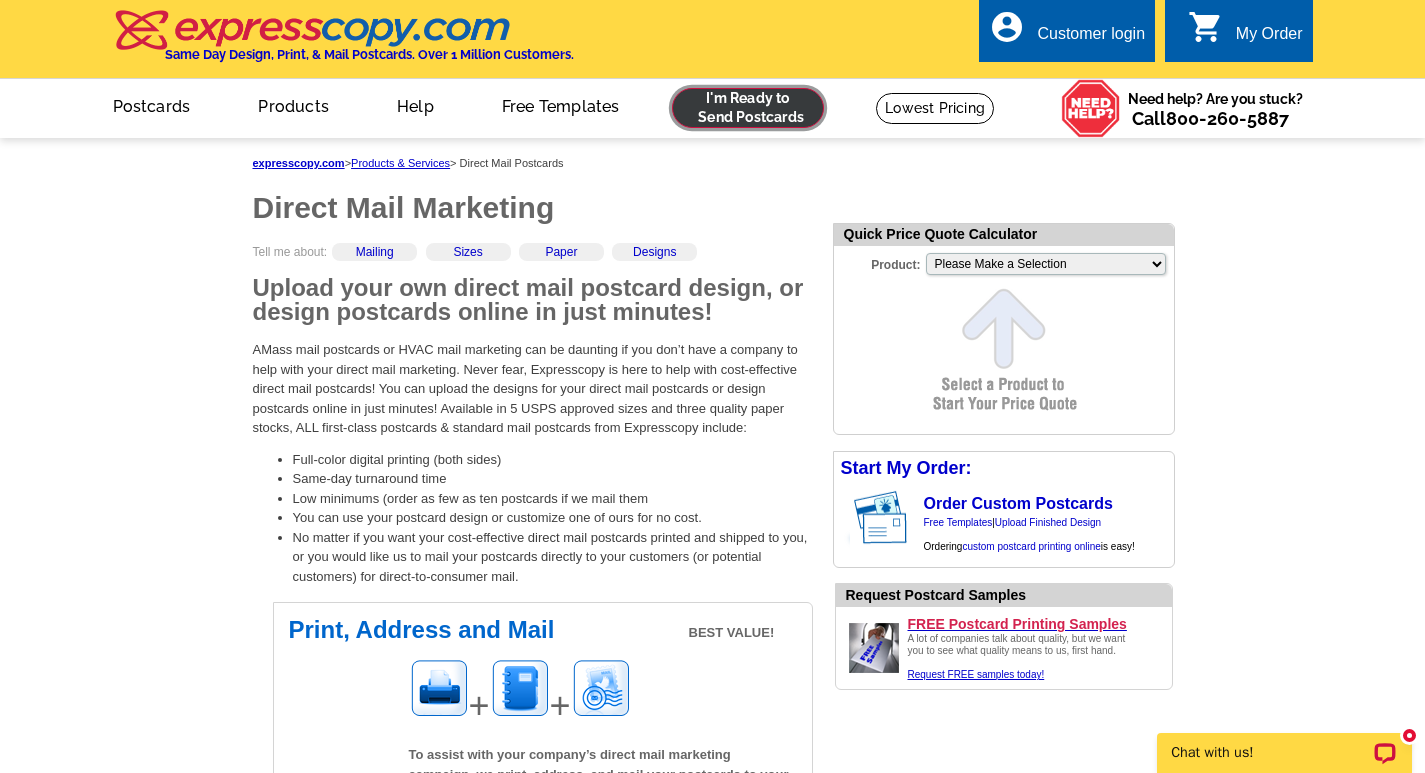 click at bounding box center (748, 108) 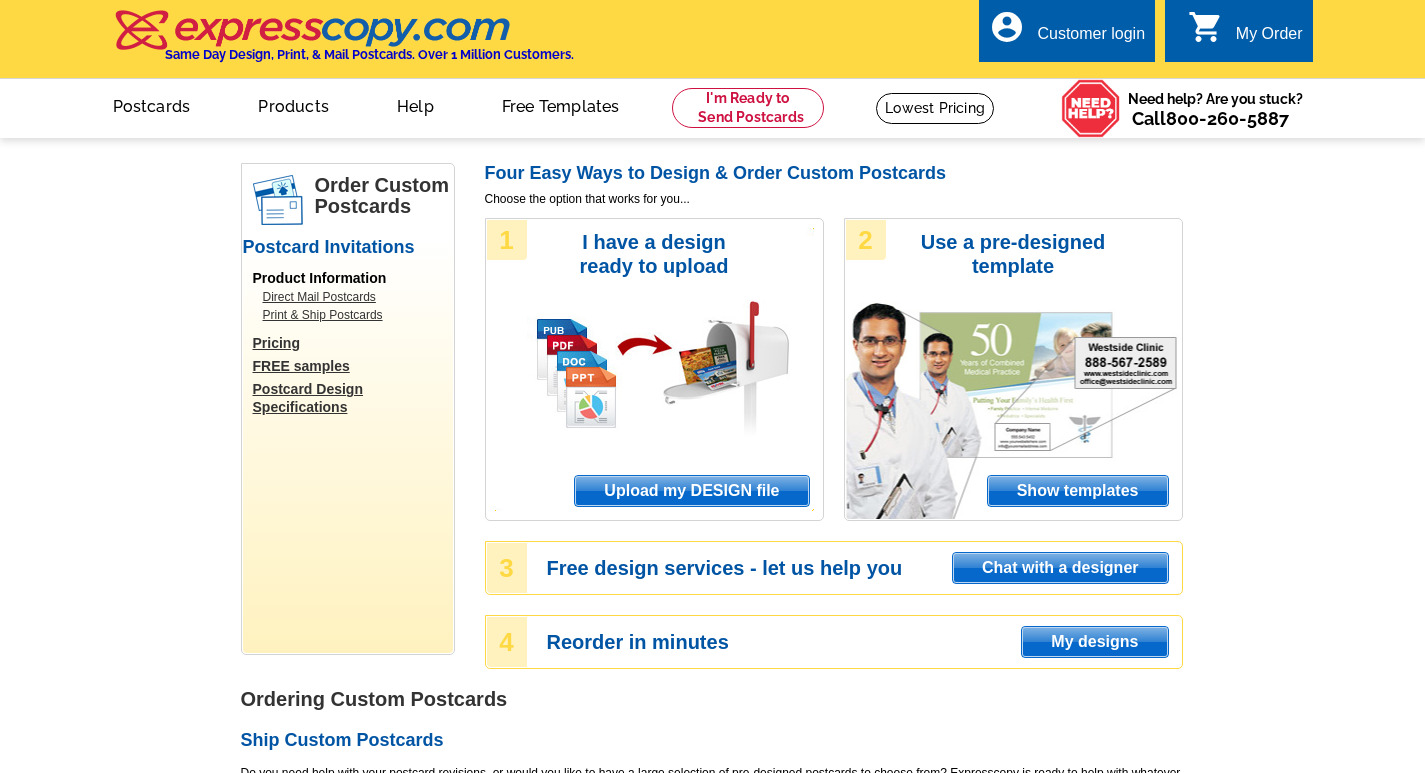 scroll, scrollTop: 0, scrollLeft: 0, axis: both 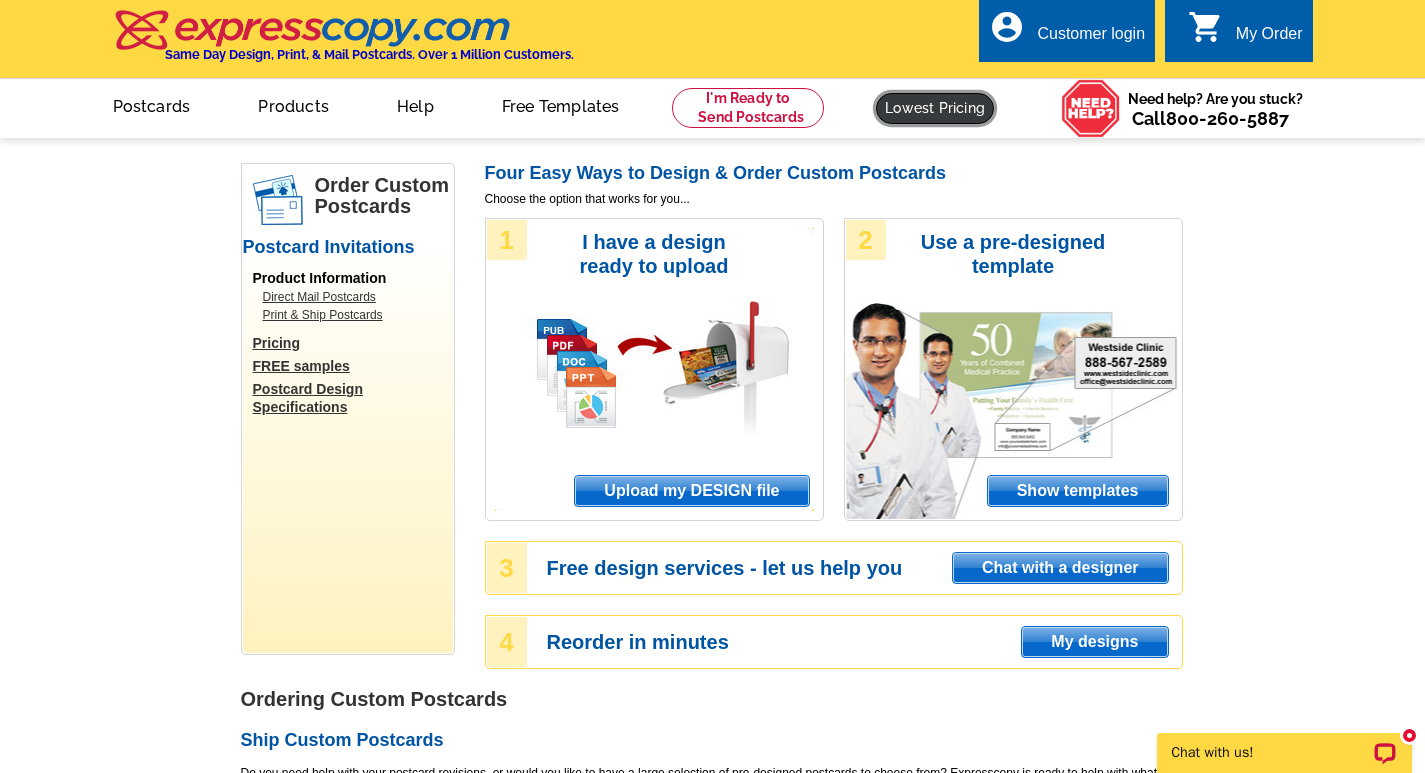 click at bounding box center [935, 108] 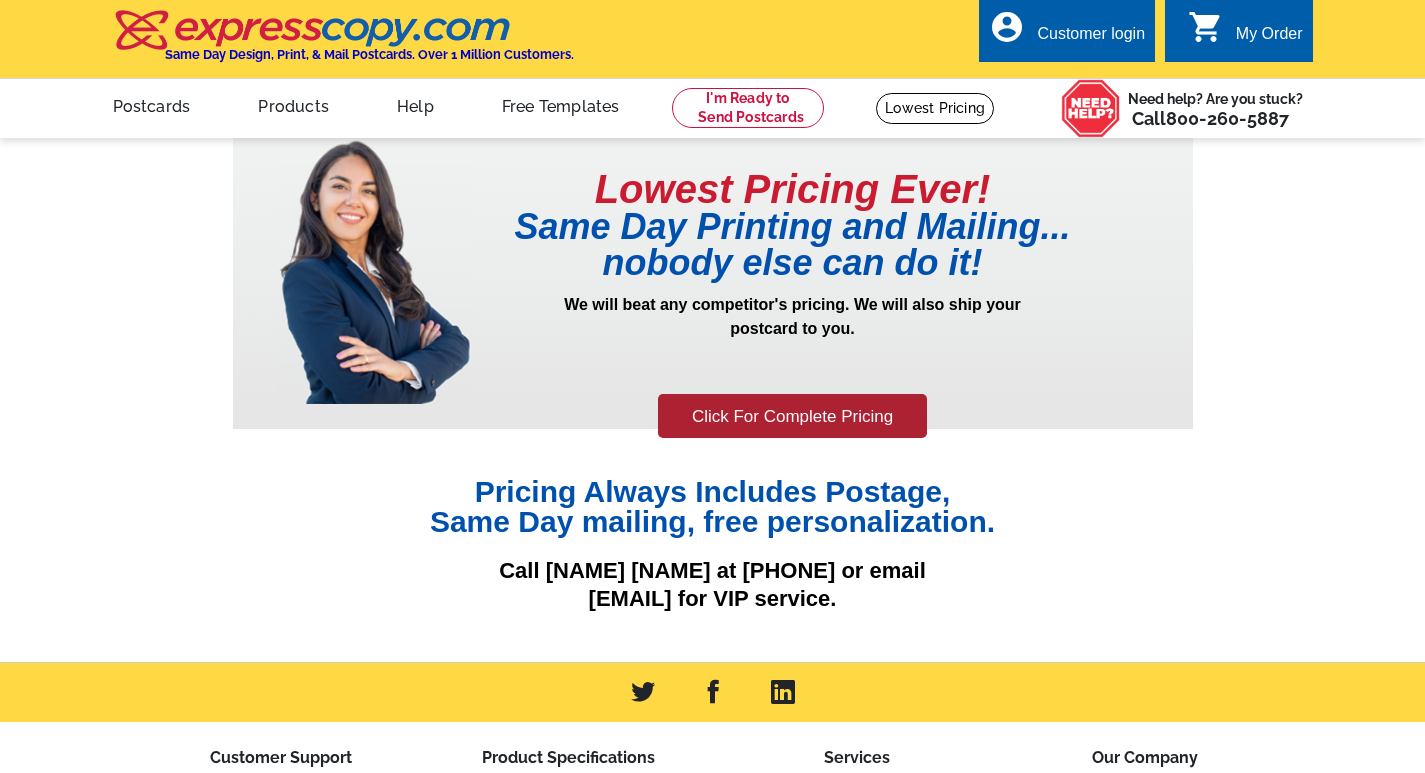 scroll, scrollTop: 0, scrollLeft: 0, axis: both 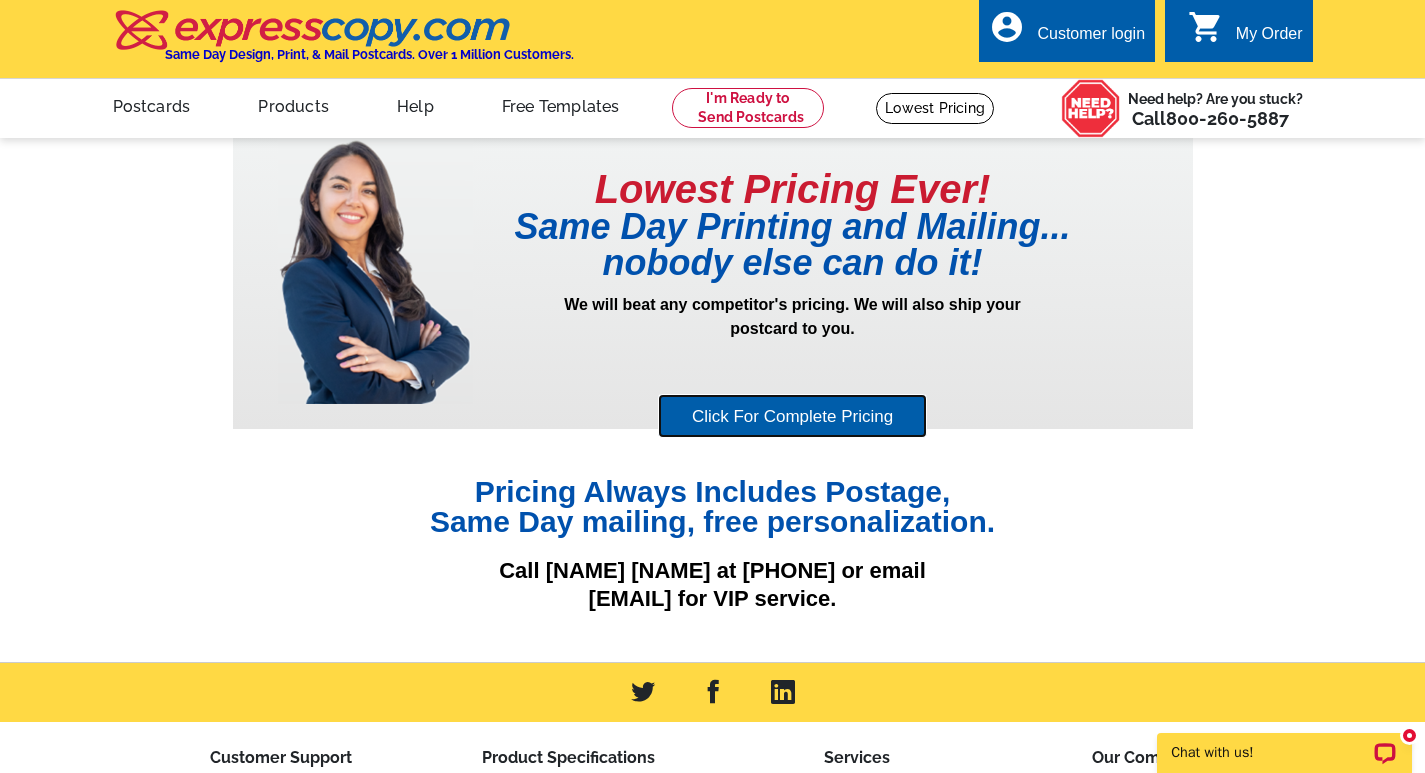 click on "Click For Complete Pricing" at bounding box center [792, 416] 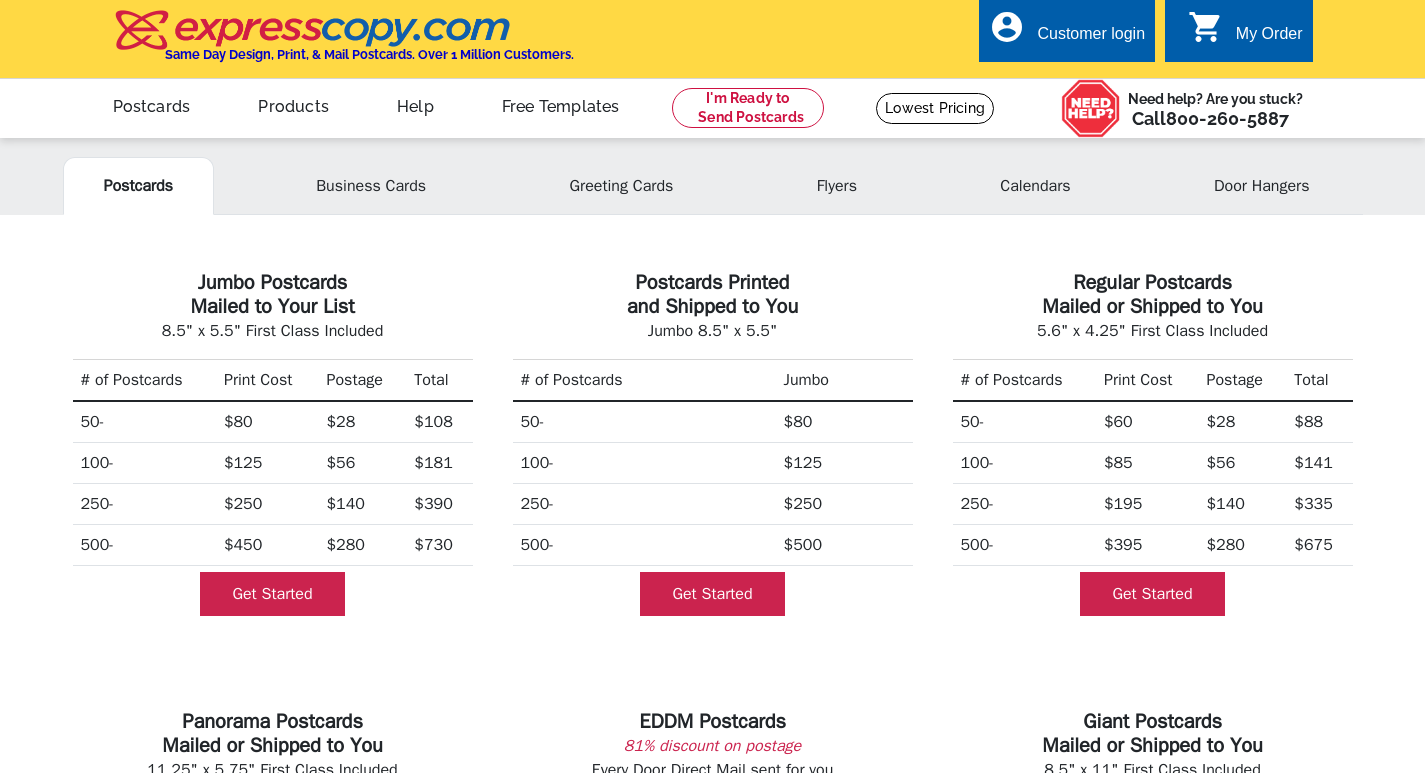 scroll, scrollTop: 0, scrollLeft: 0, axis: both 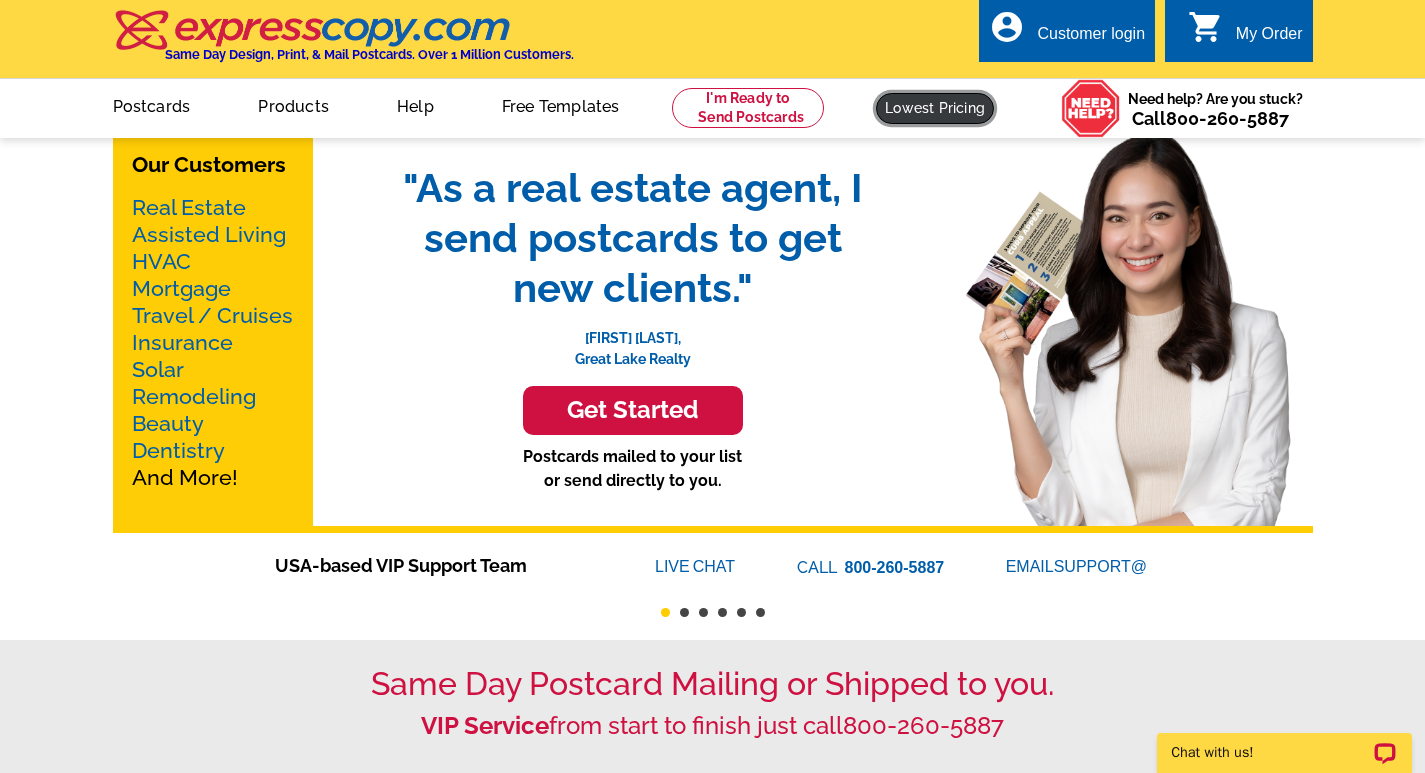 click at bounding box center [935, 108] 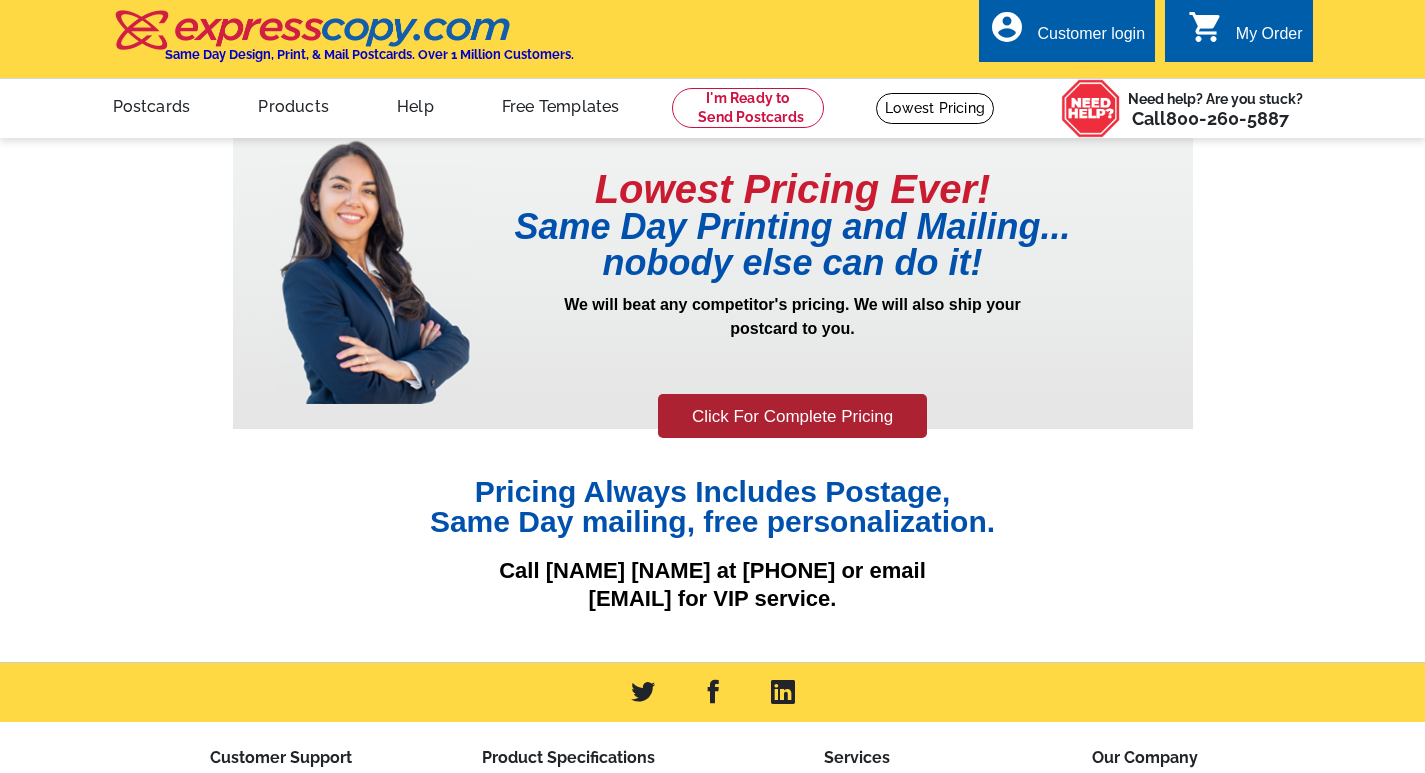 scroll, scrollTop: 0, scrollLeft: 0, axis: both 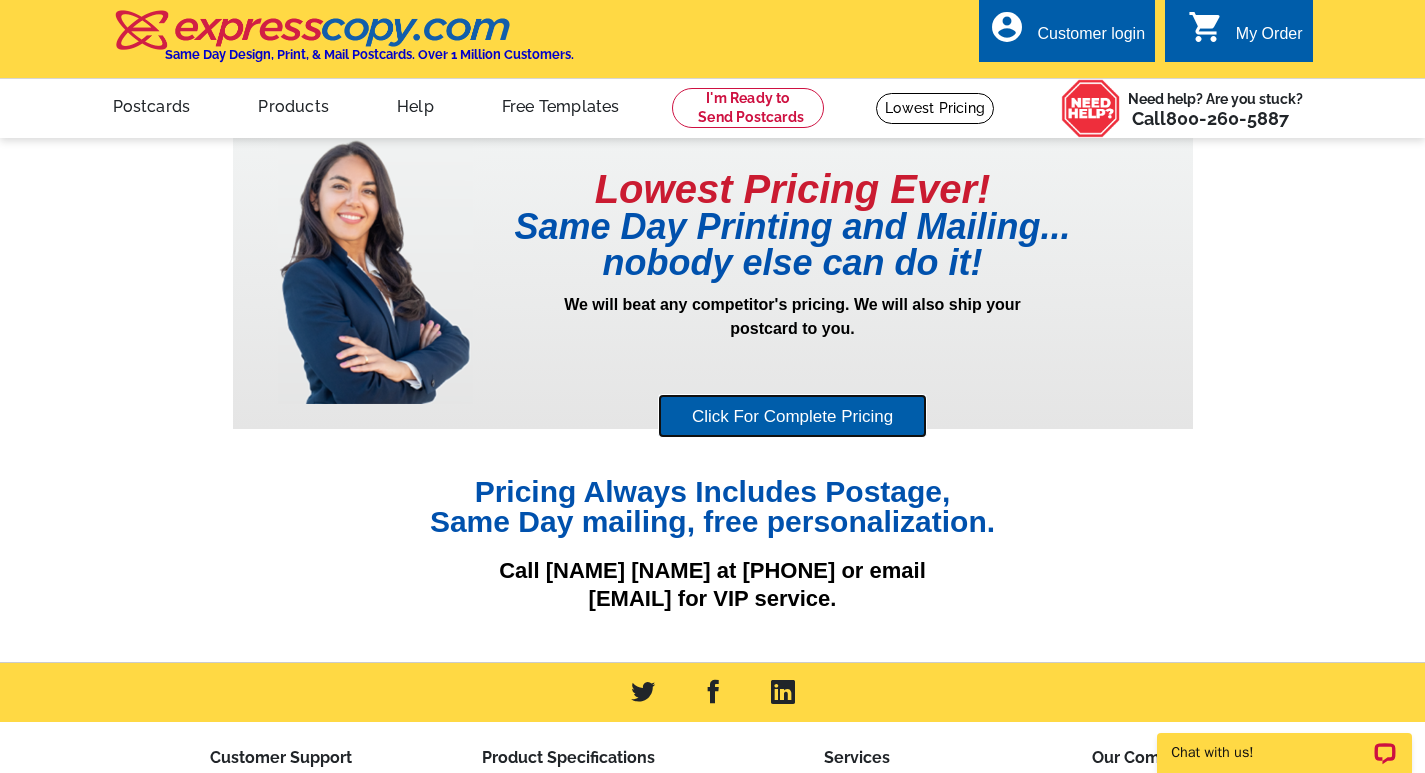 click on "Click For Complete Pricing" at bounding box center (792, 416) 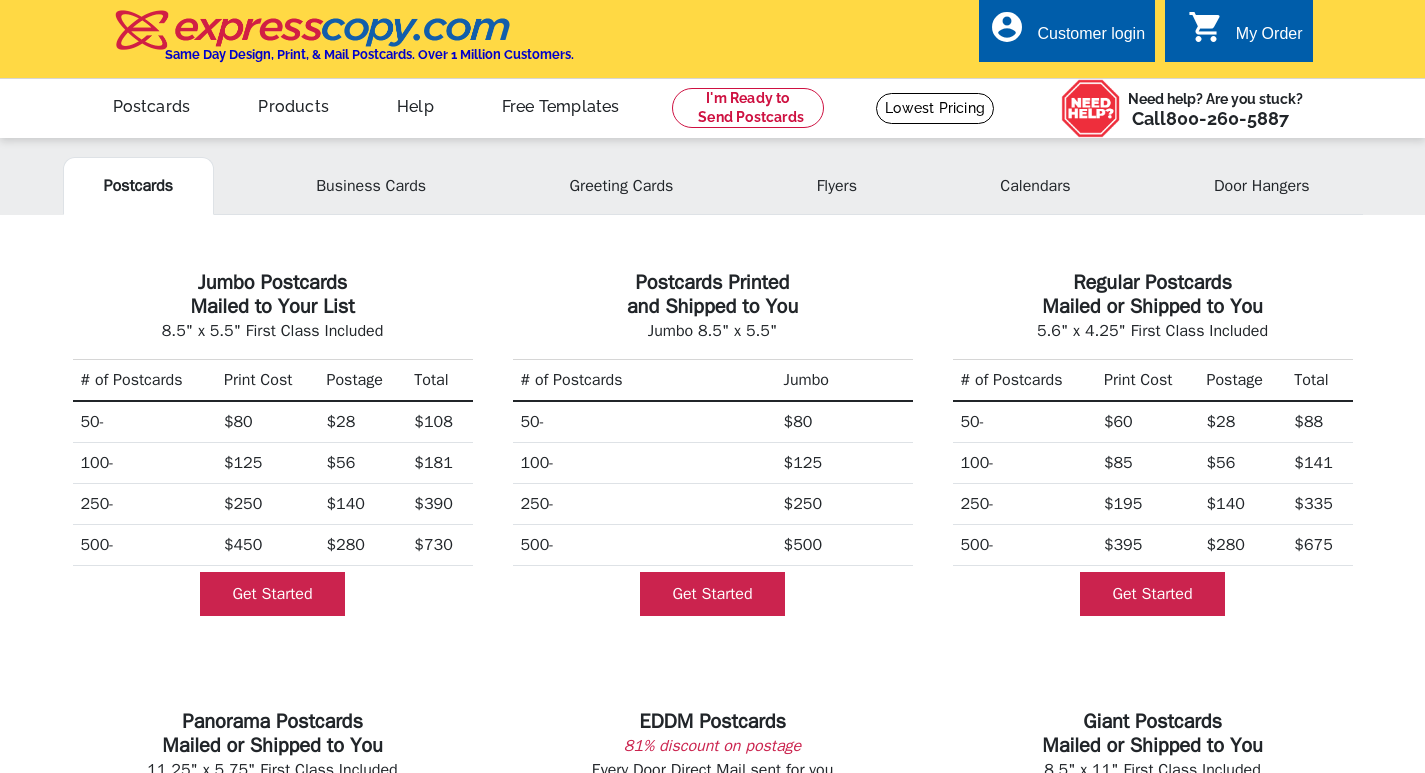 scroll, scrollTop: 0, scrollLeft: 0, axis: both 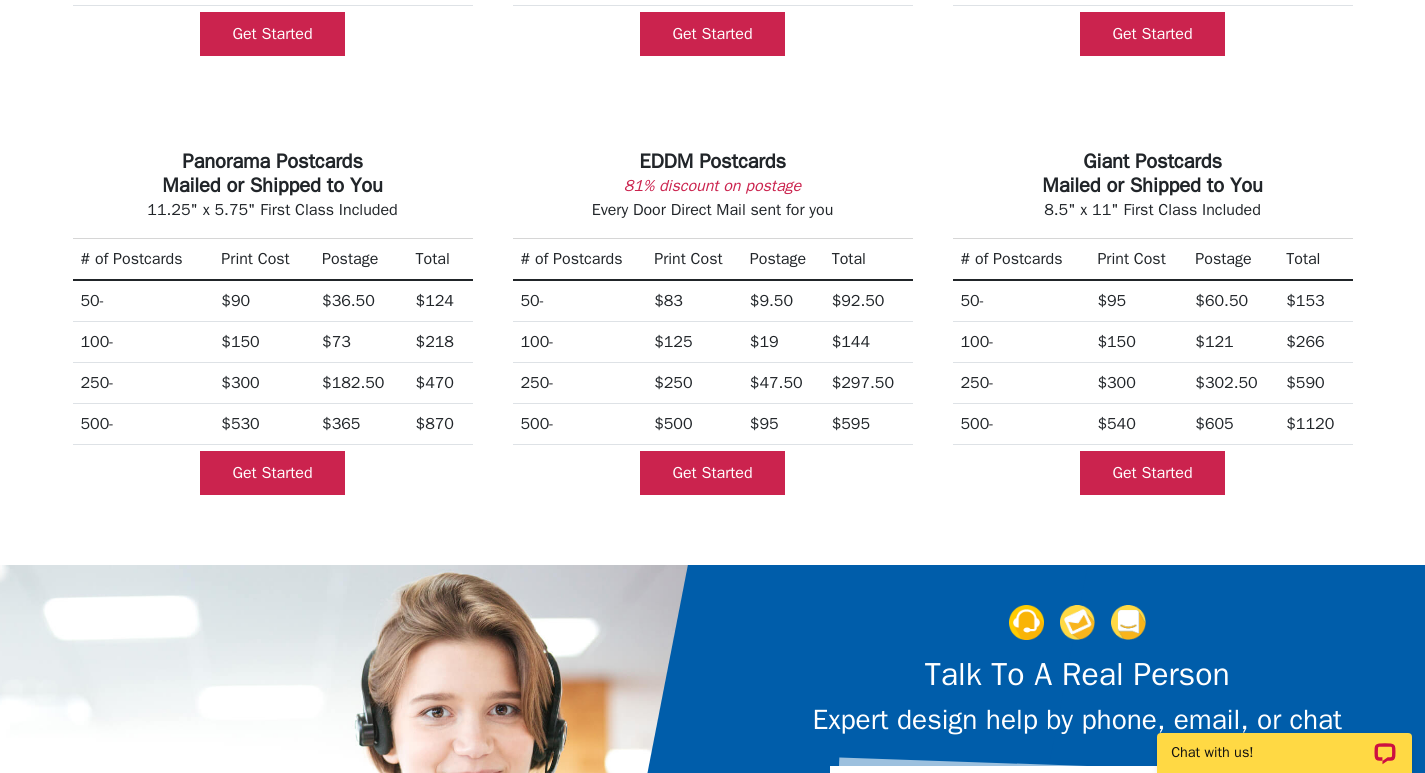 click on "Postcards
Business Cards
Greeting Cards
Flyers
Calendars
Door Hangers
Jumbo Postcards Mailed to Your List 8.5" x 5.5" First Class Included
# of Postcards
Print Cost
Postage
Total
50-
$80
$28
$108
100-
$125
$56
$181
250-
$250
$140
$390
500-
$450
$280
$730
Get Started
Postcards Printed and Shipped to You Jumbo 8.5" x 5.5"
# of Postcards
Jumbo
50-
$80" at bounding box center (712, 300) 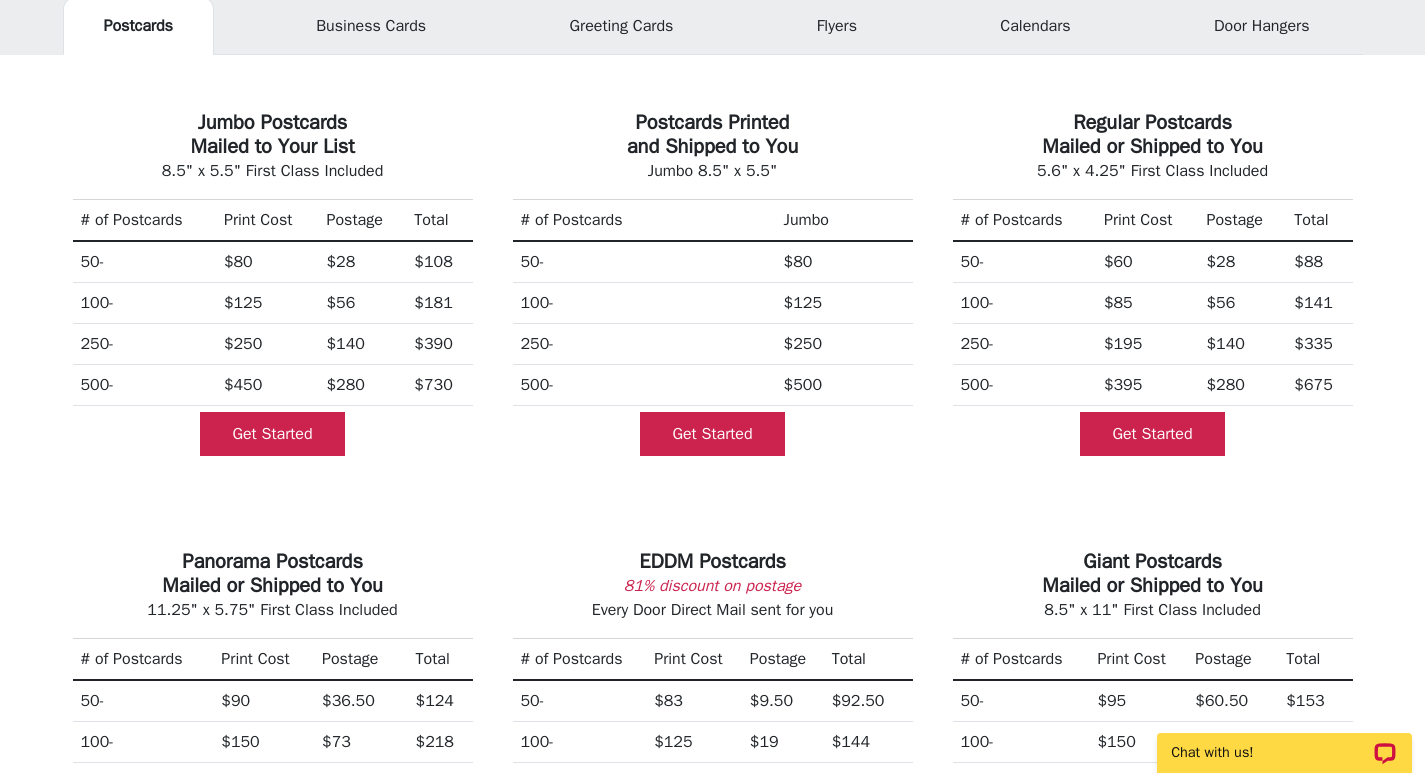 scroll, scrollTop: 80, scrollLeft: 0, axis: vertical 